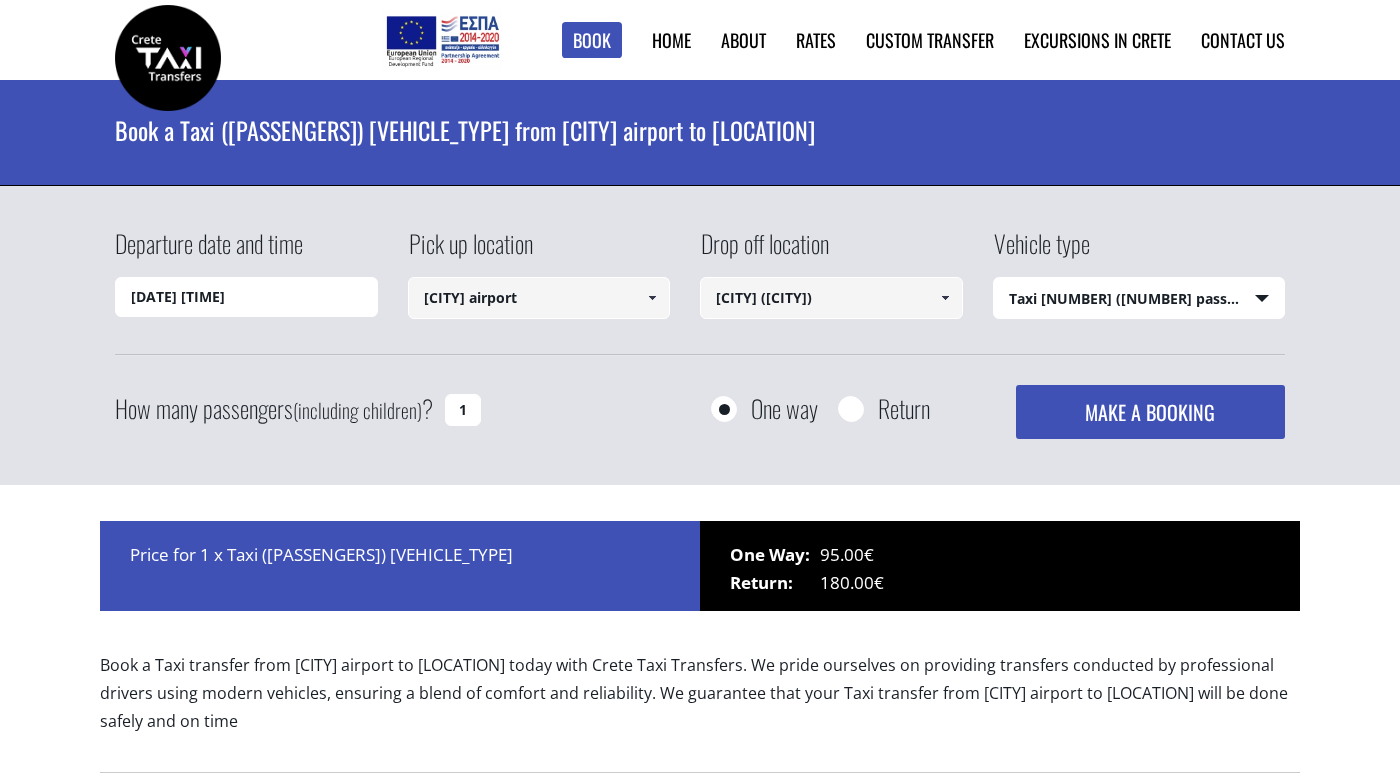 select on "540" 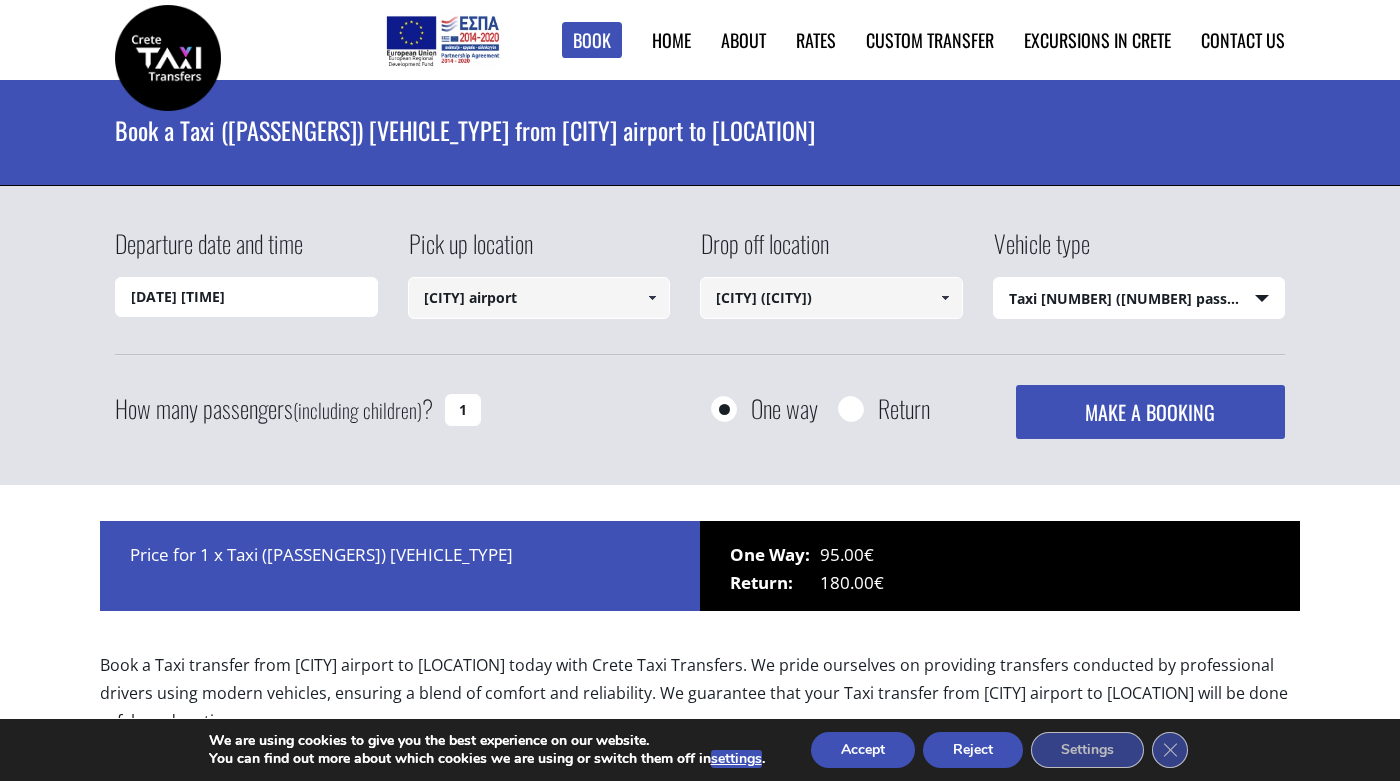 scroll, scrollTop: 0, scrollLeft: 0, axis: both 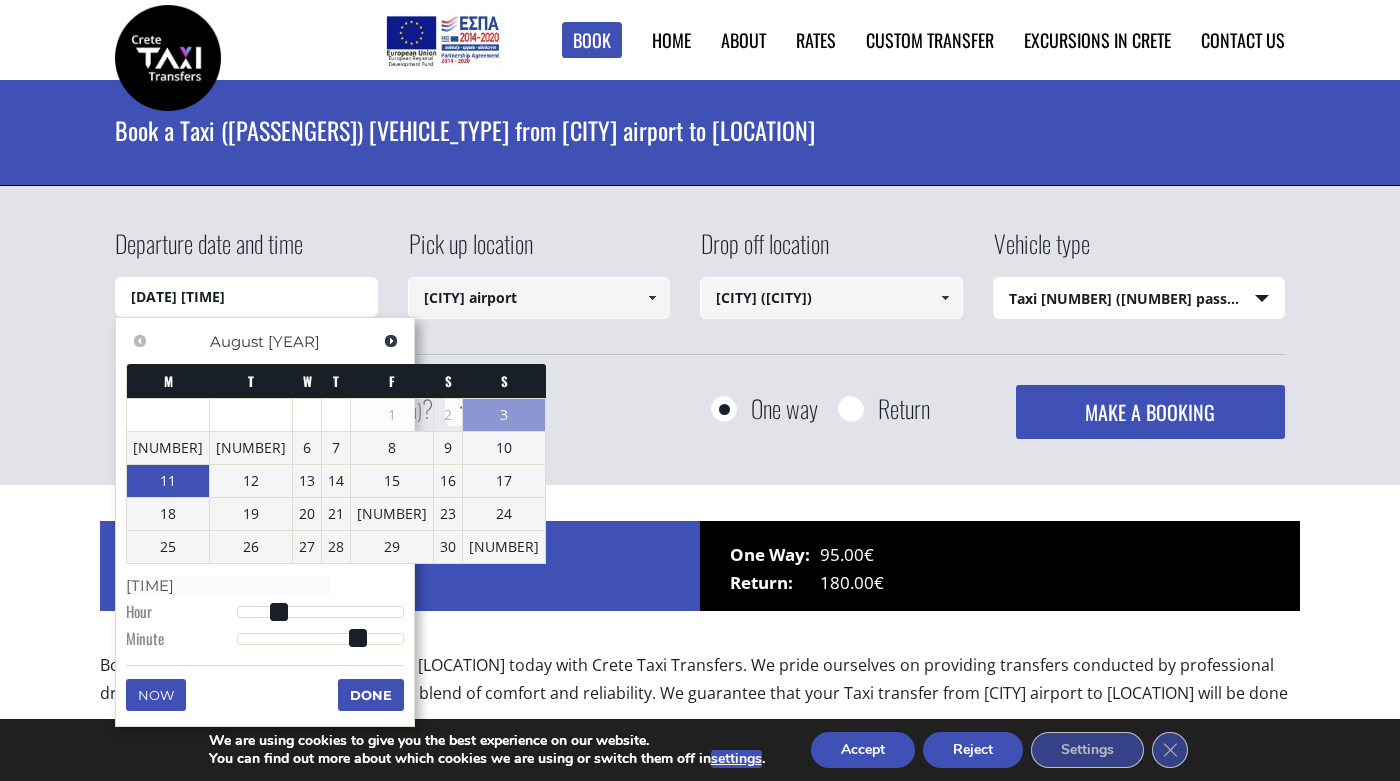 click on "11" at bounding box center (168, 481) 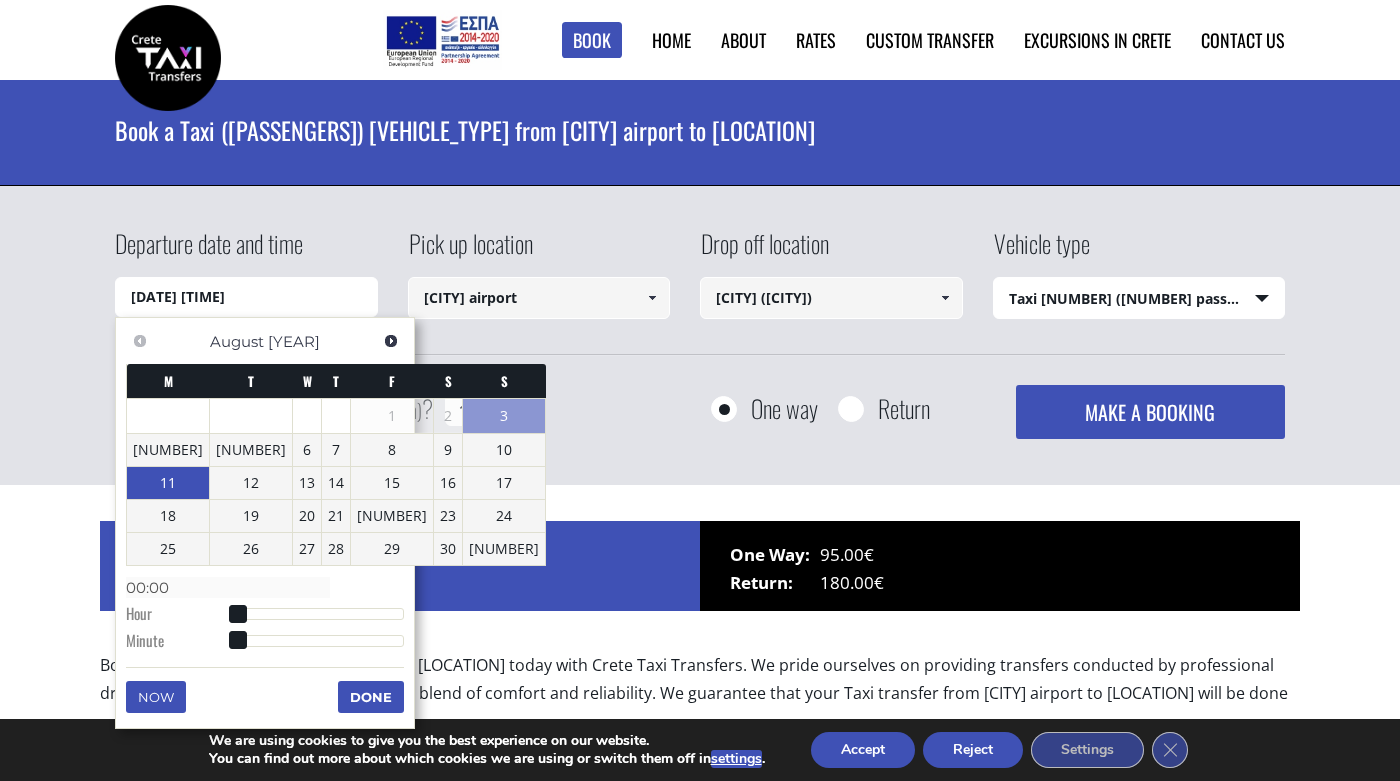 type on "[DATE] [TIME]" 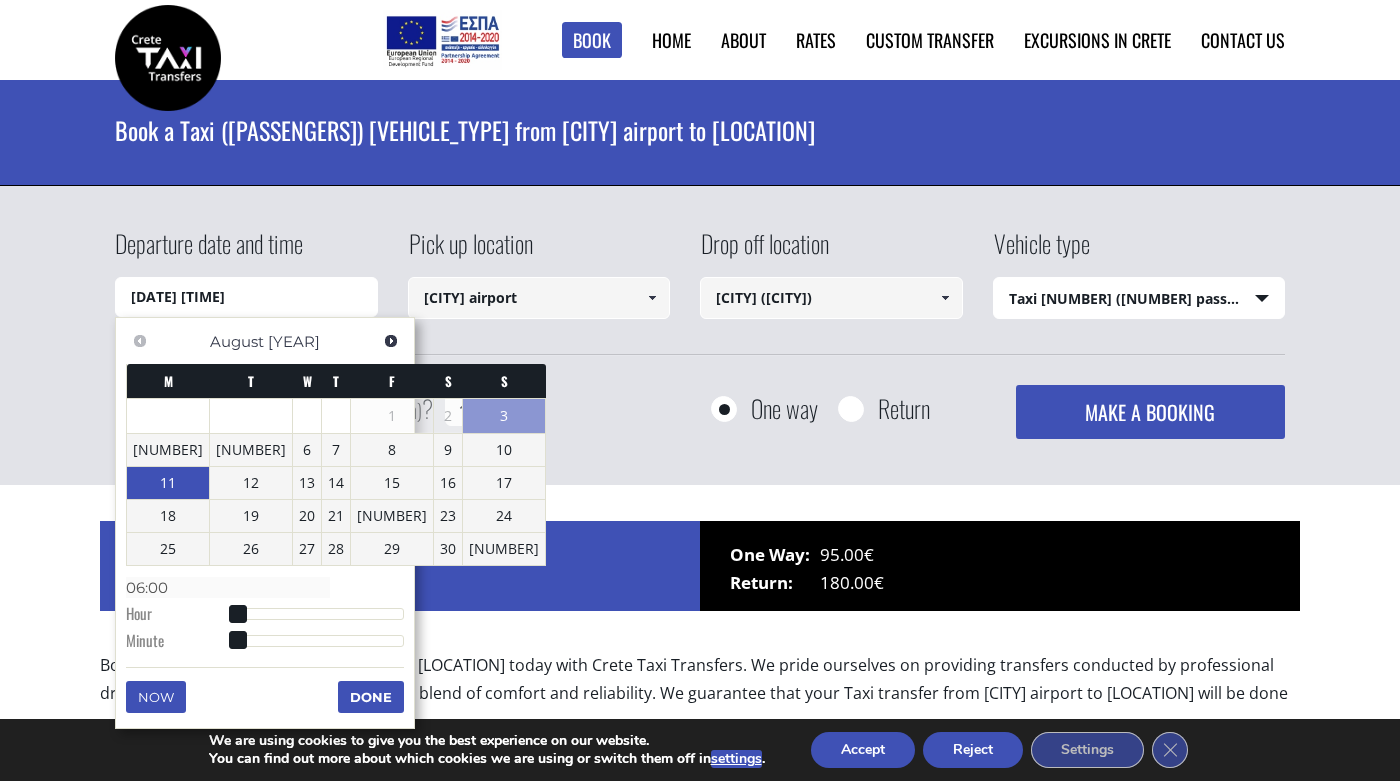click at bounding box center (320, 614) 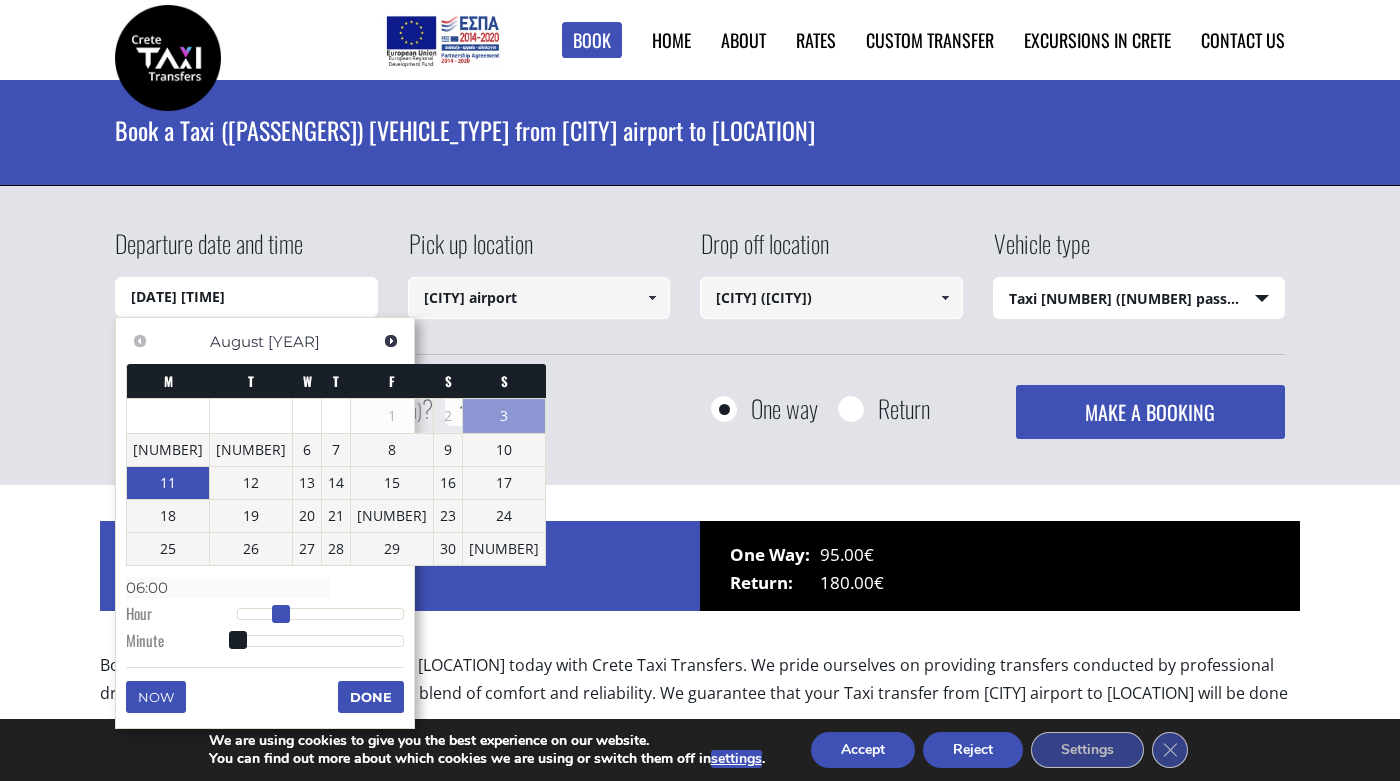 type on "[DATE] [TIME]" 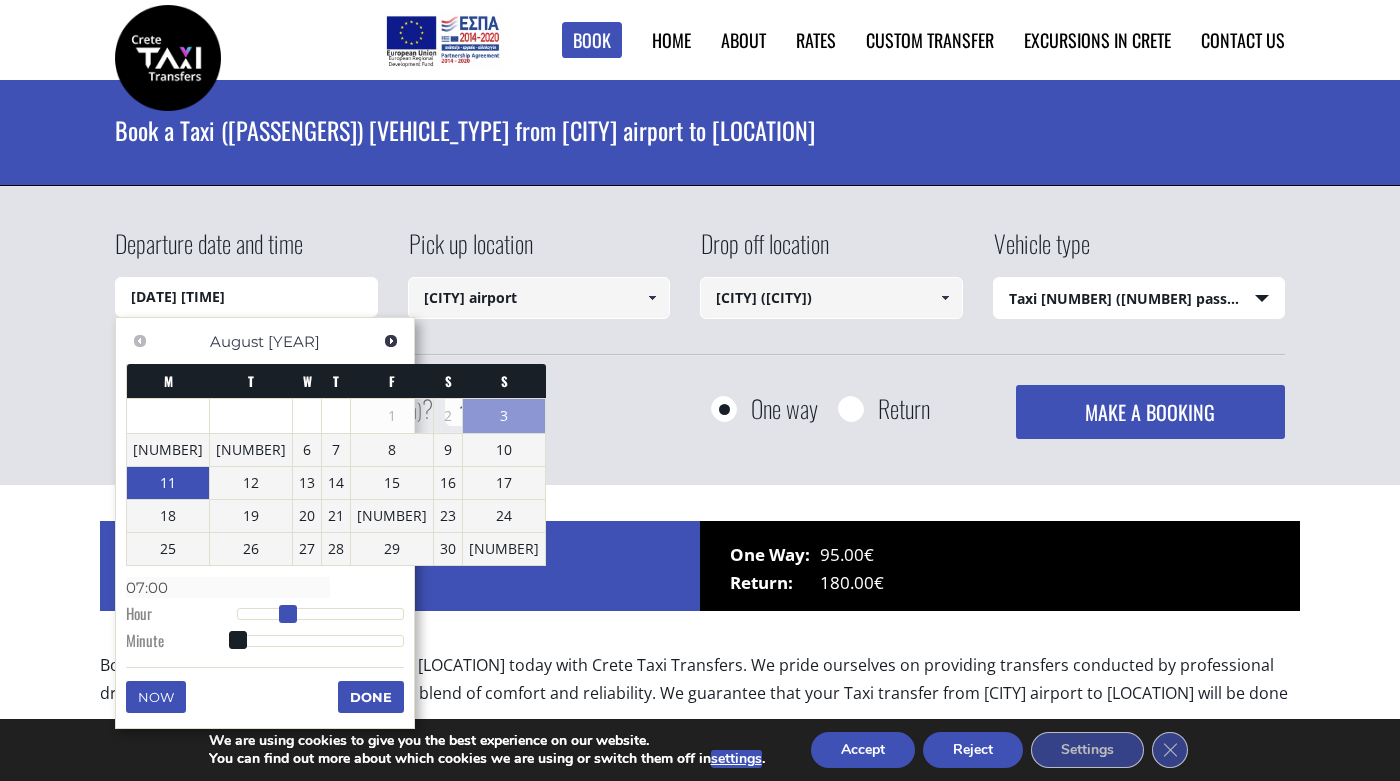 type on "[DATE] [TIME]" 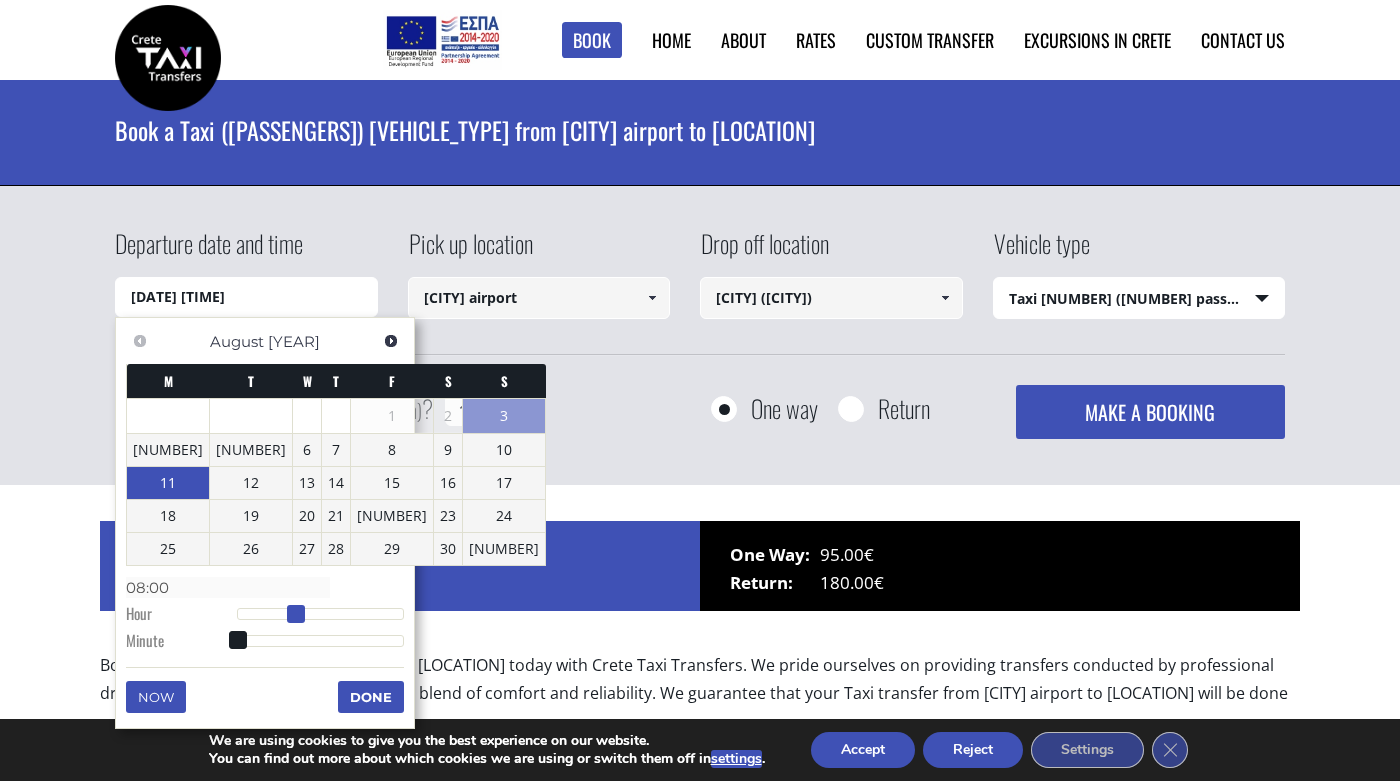 type on "[DATE] [TIME]" 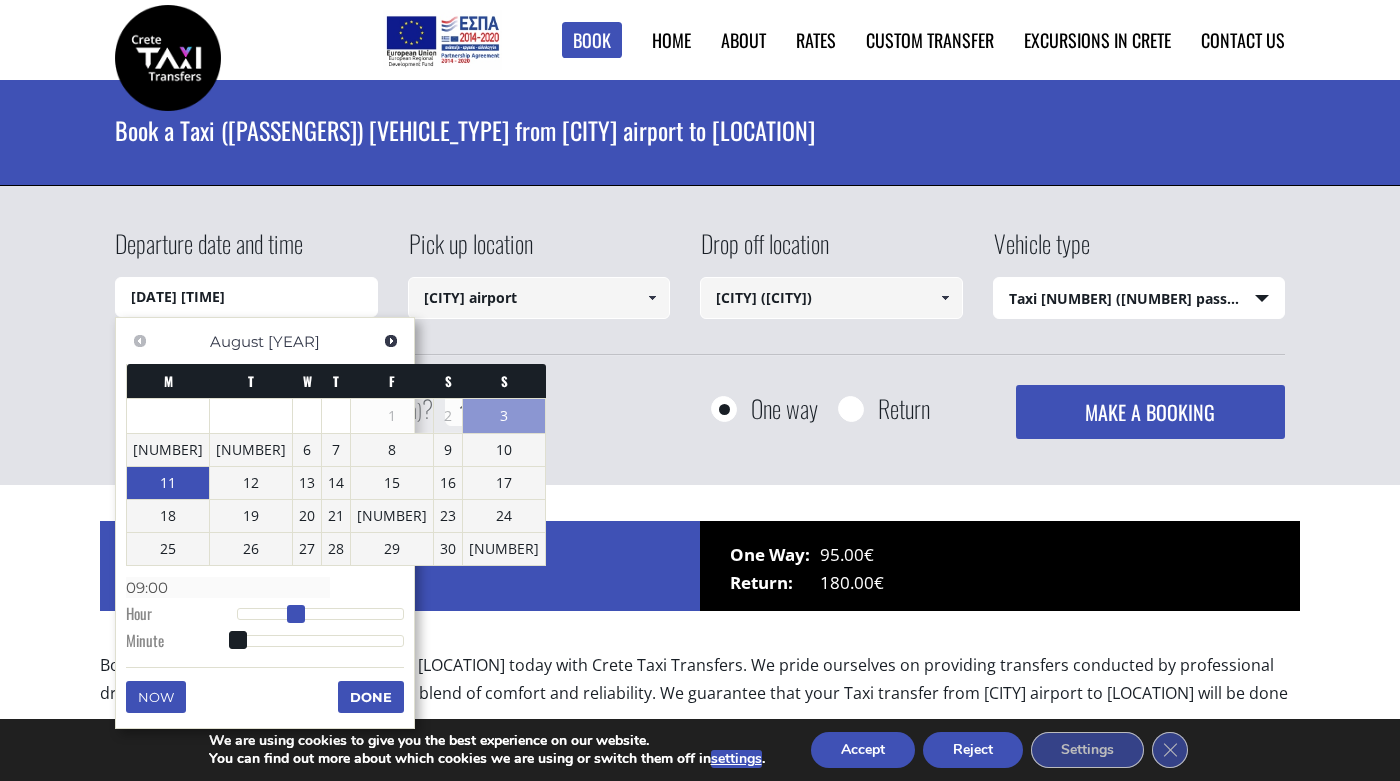 type on "[DATE] [TIME]" 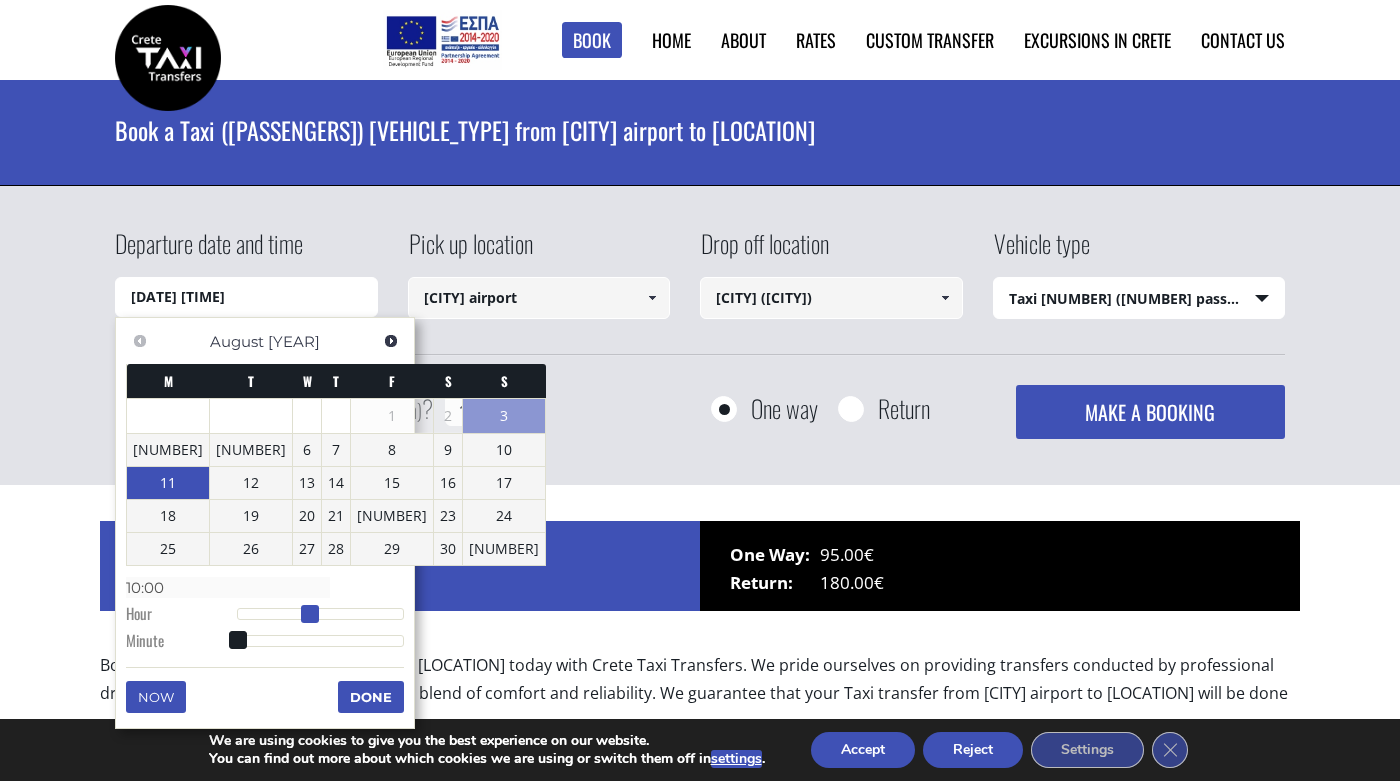 type on "[DATE] [TIME]" 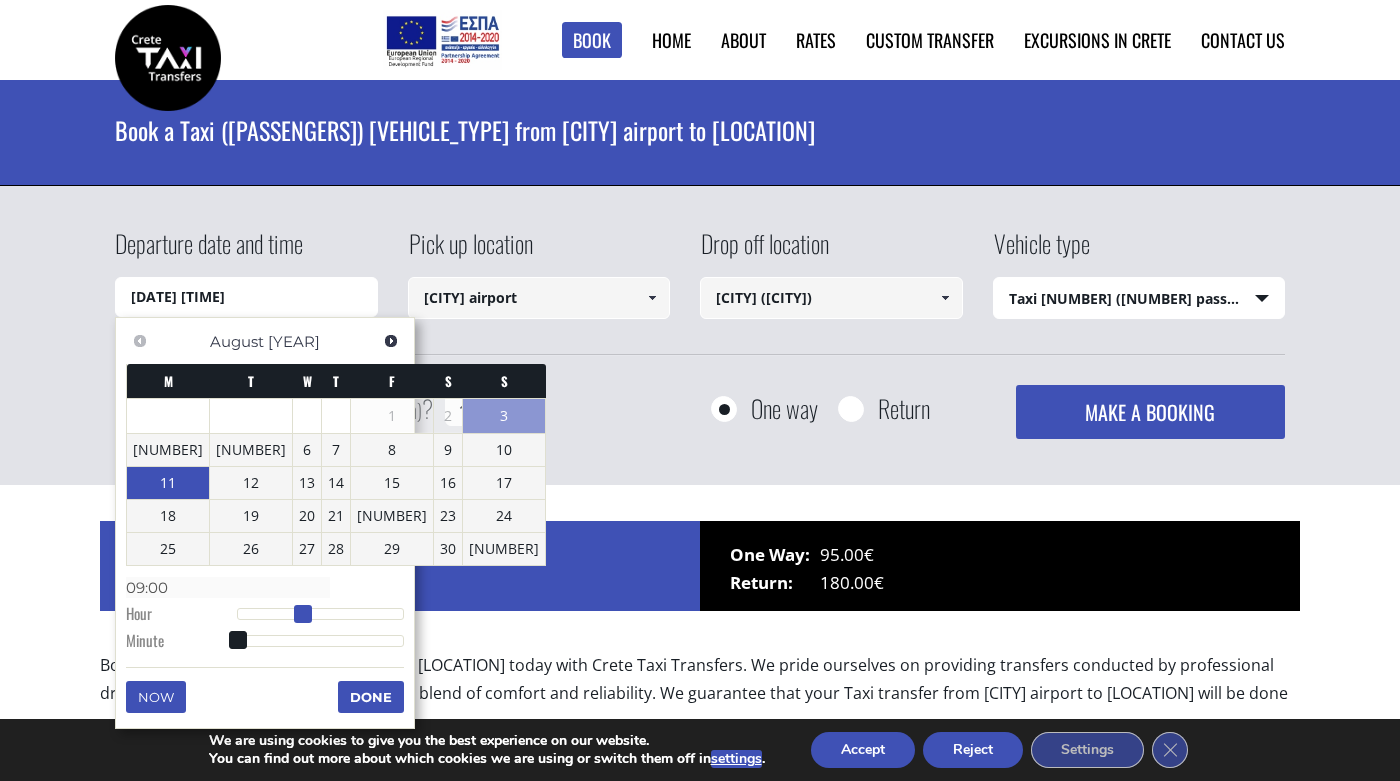 drag, startPoint x: 282, startPoint y: 611, endPoint x: 302, endPoint y: 610, distance: 20.024984 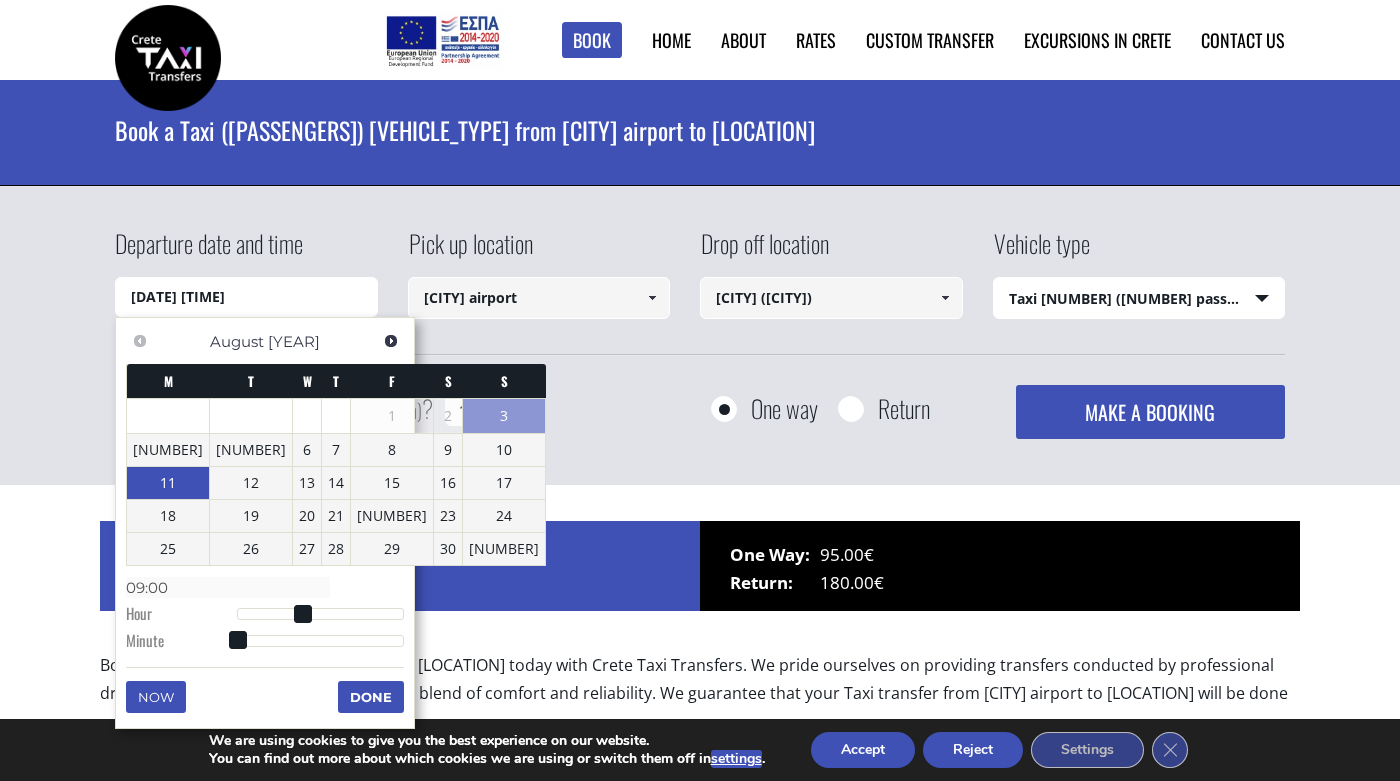click on "Done" at bounding box center [371, 697] 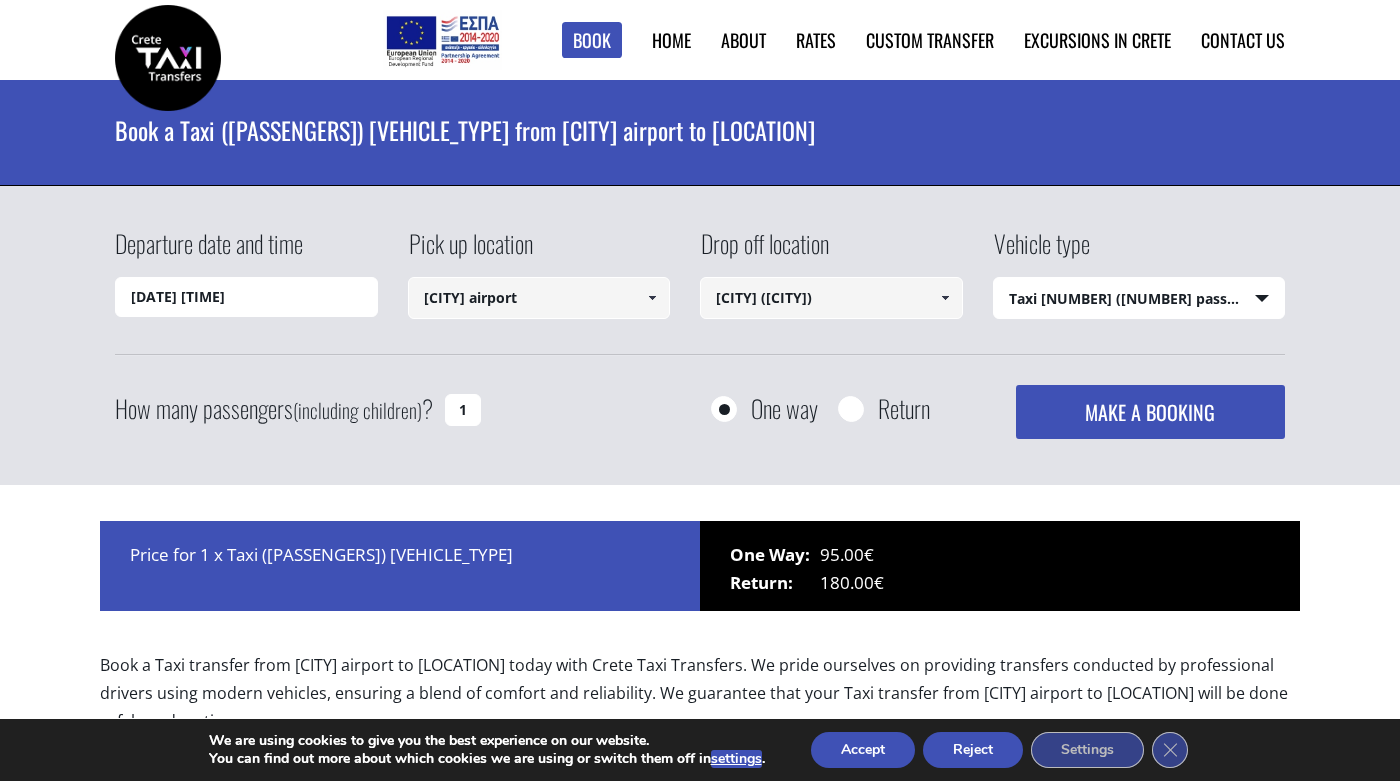 click on "Return" at bounding box center (850, 410) 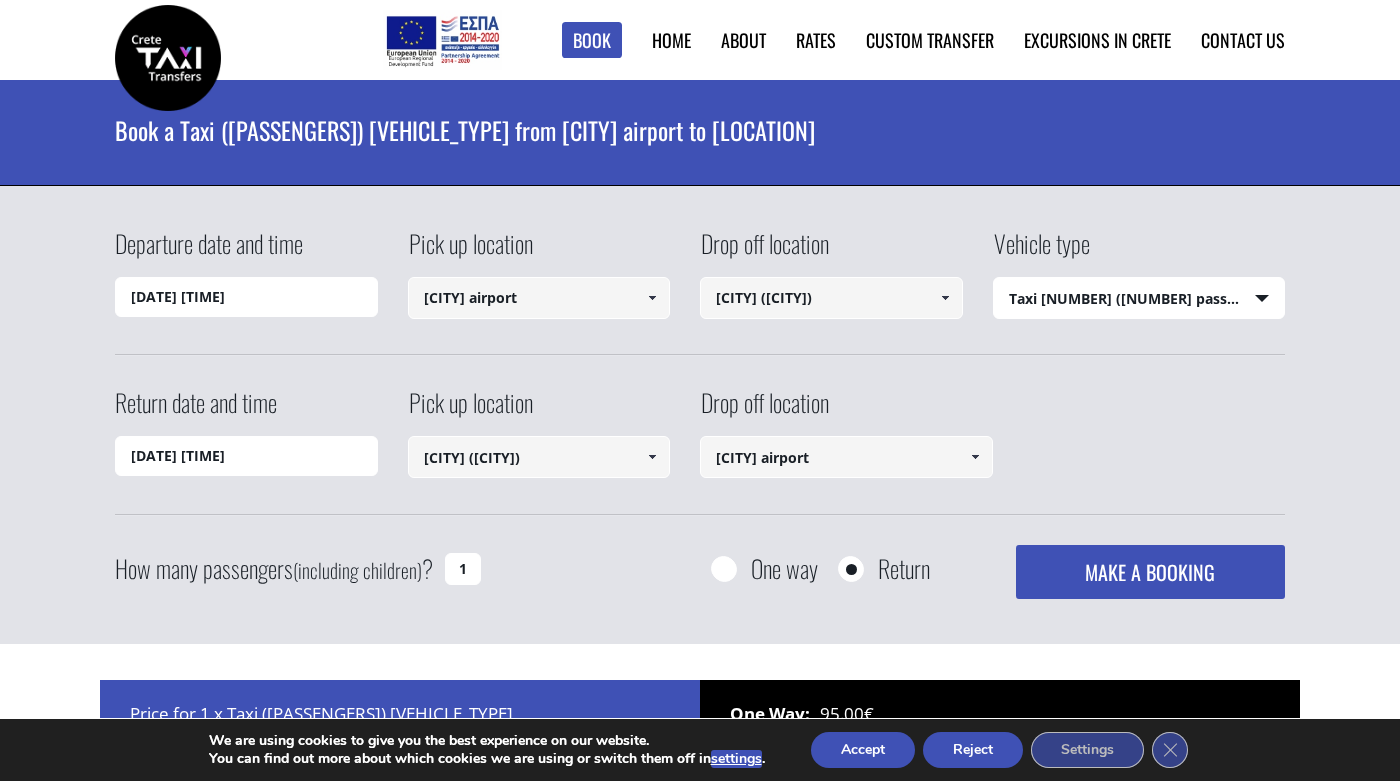 click on "[DATE] [TIME]" at bounding box center (246, 456) 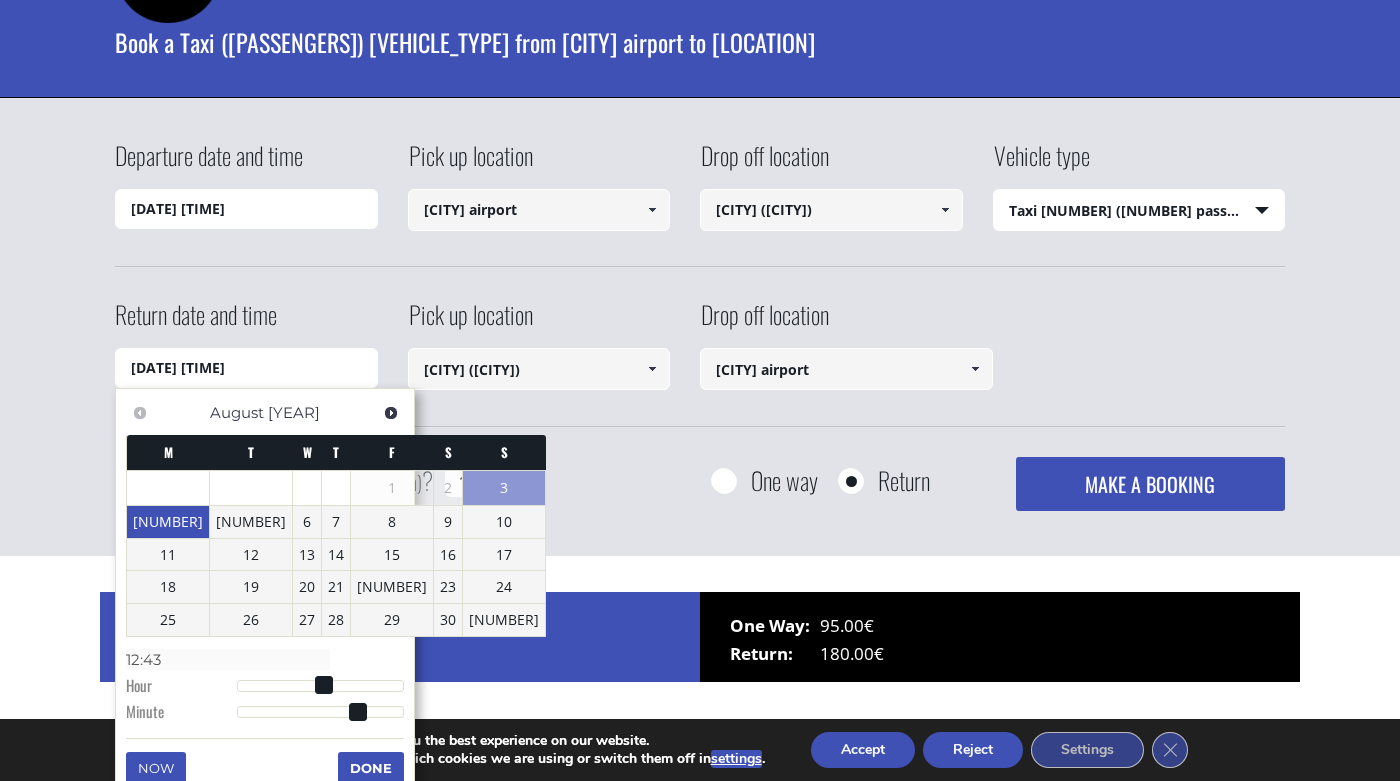 scroll, scrollTop: 131, scrollLeft: 0, axis: vertical 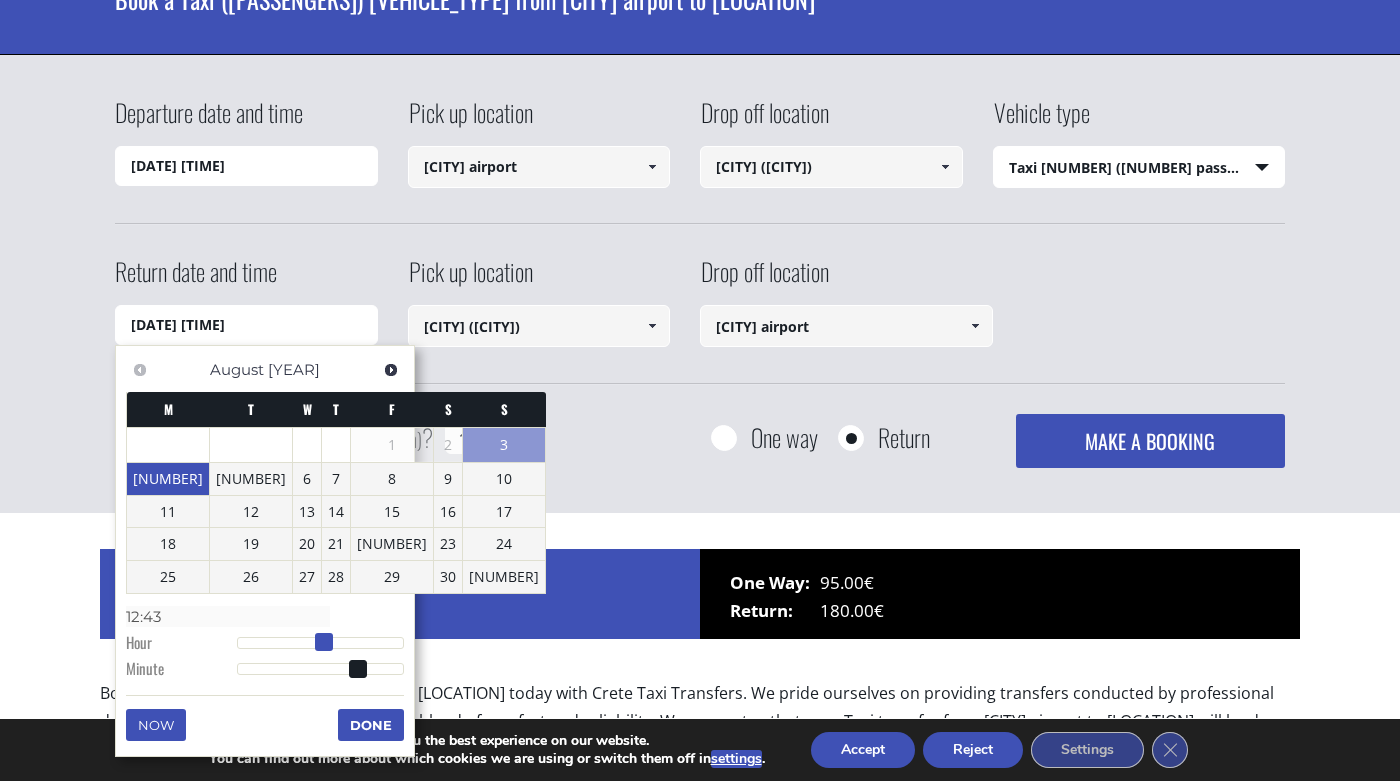 type on "[DATE] [TIME]" 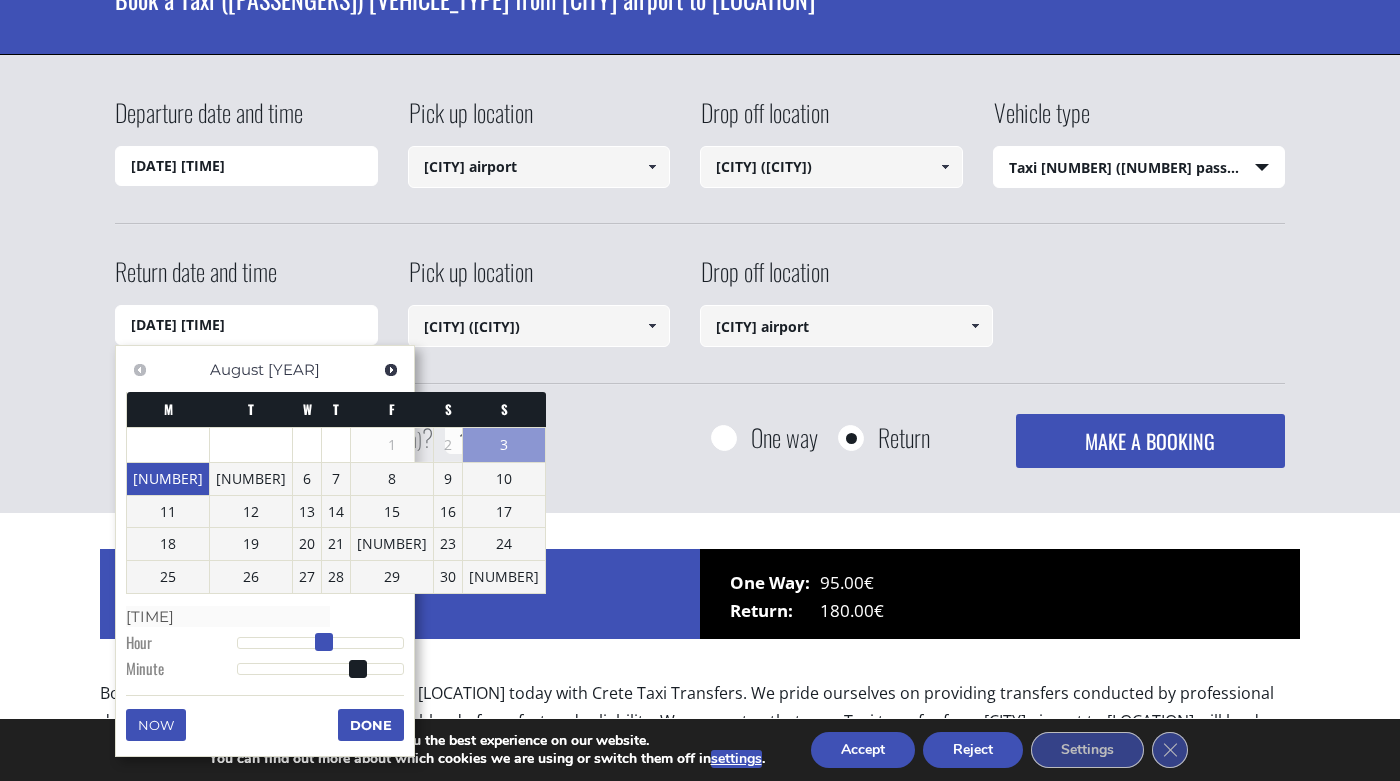 type on "[DATE] [TIME]" 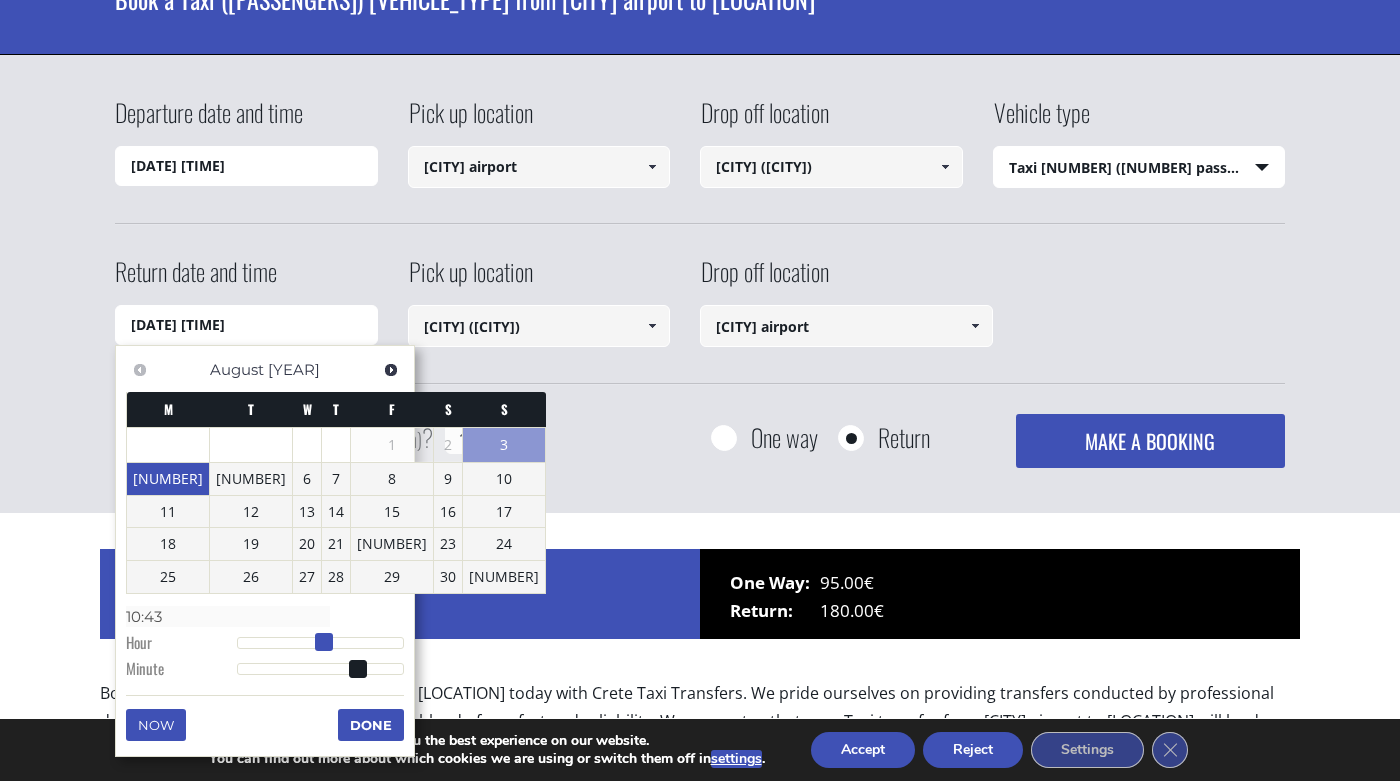 type on "[DATE] [TIME]" 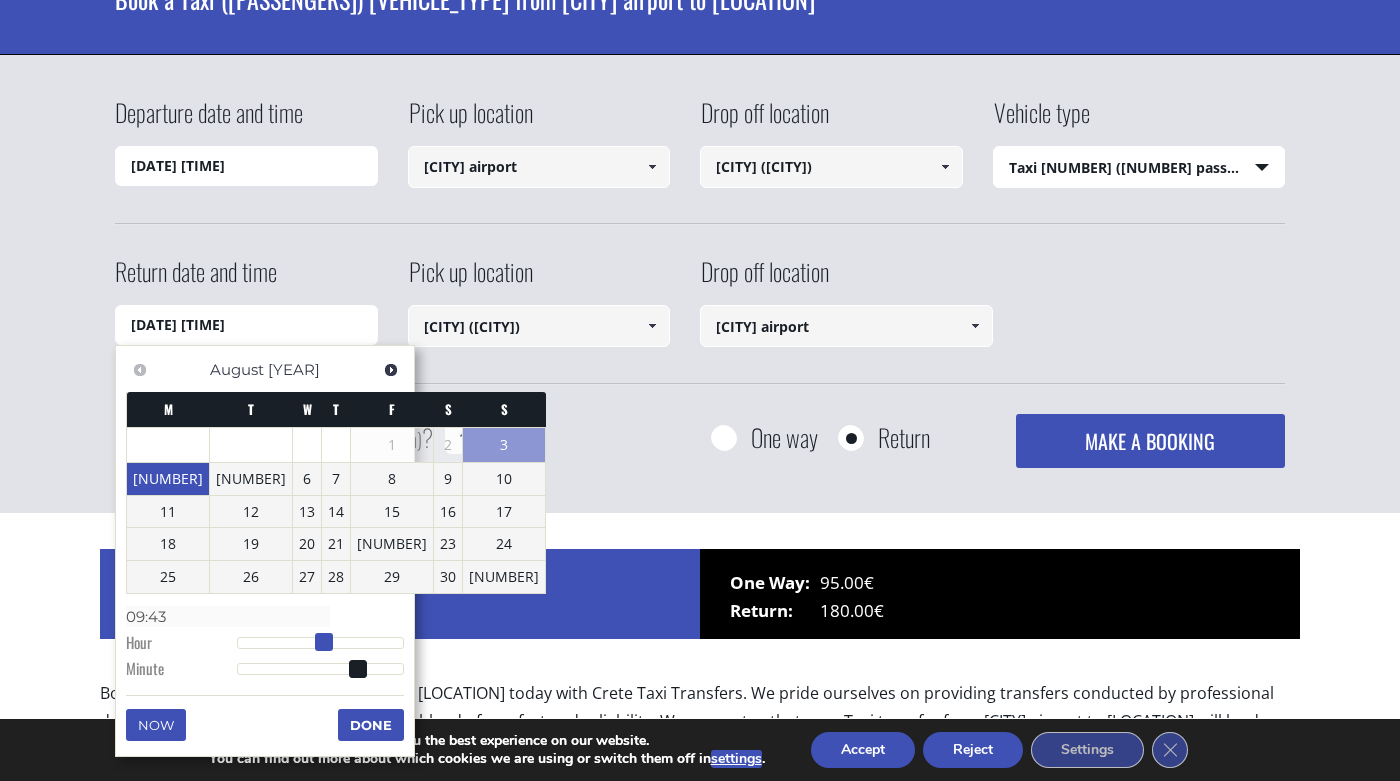 type on "[DATE] [TIME]" 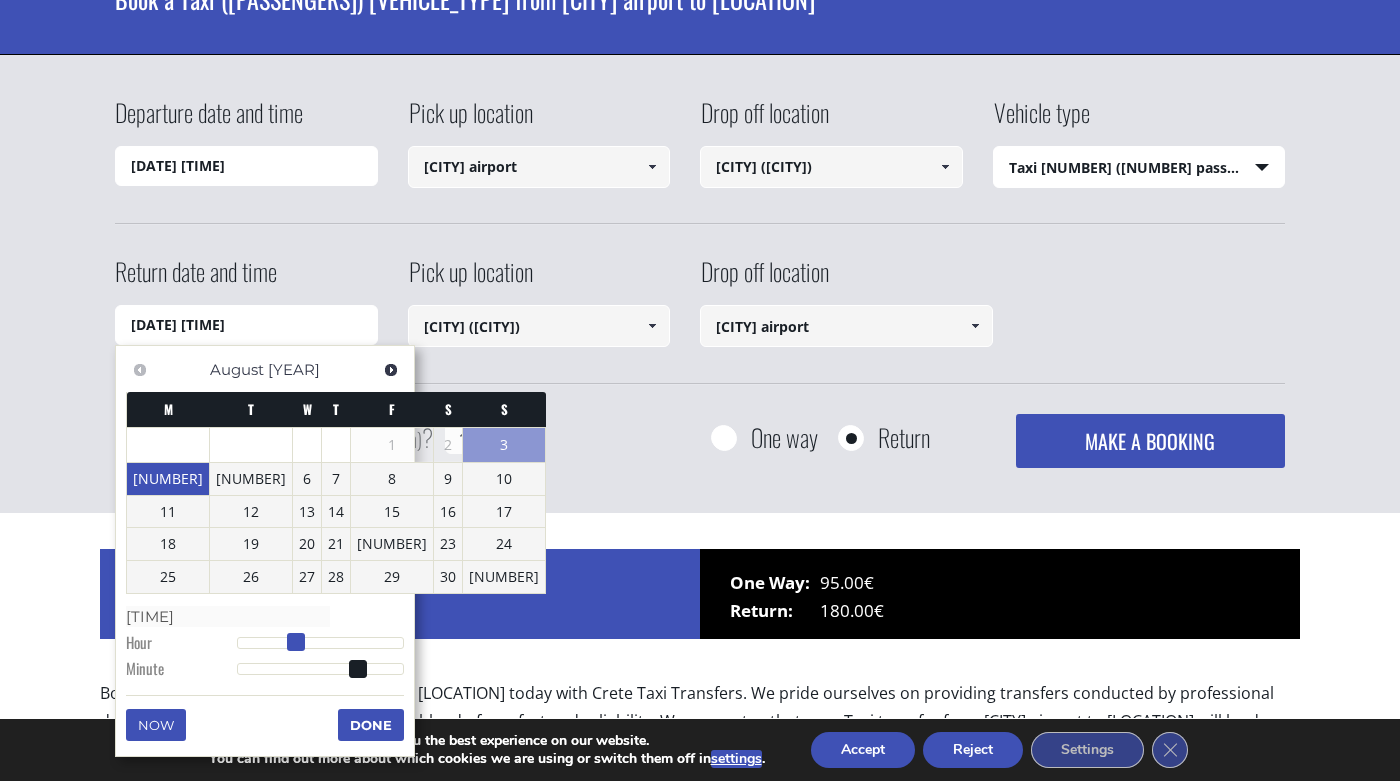 type on "[DATE] [TIME]" 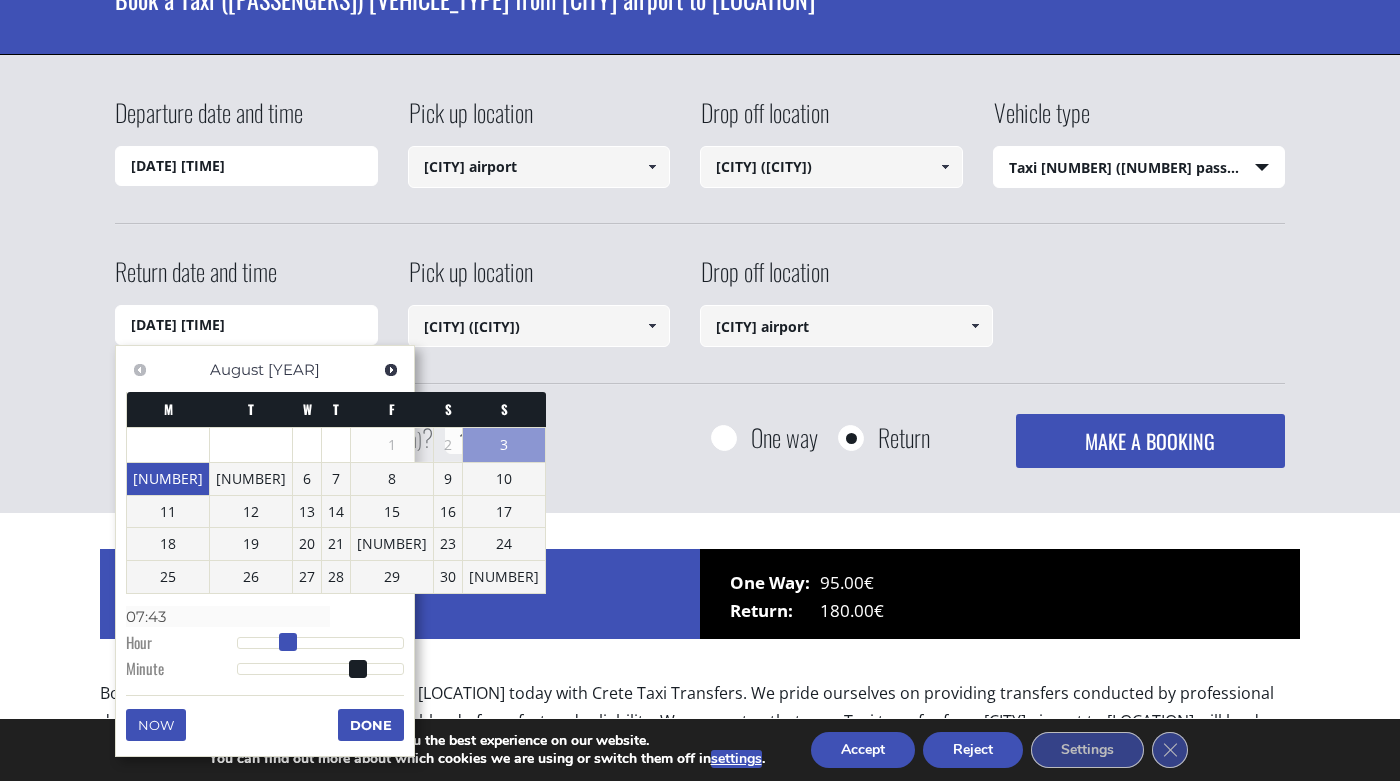 type on "[DATE] [TIME]" 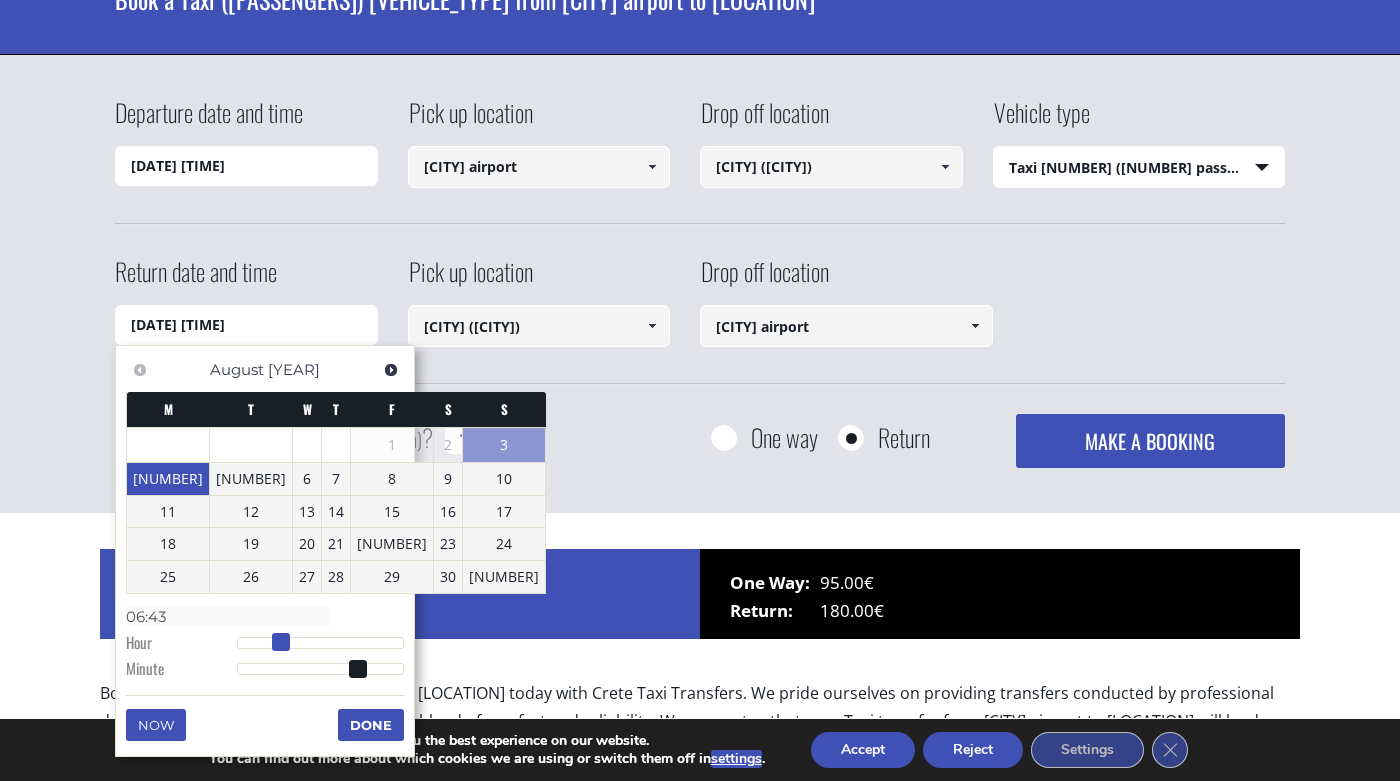 drag, startPoint x: 324, startPoint y: 646, endPoint x: 282, endPoint y: 643, distance: 42.107006 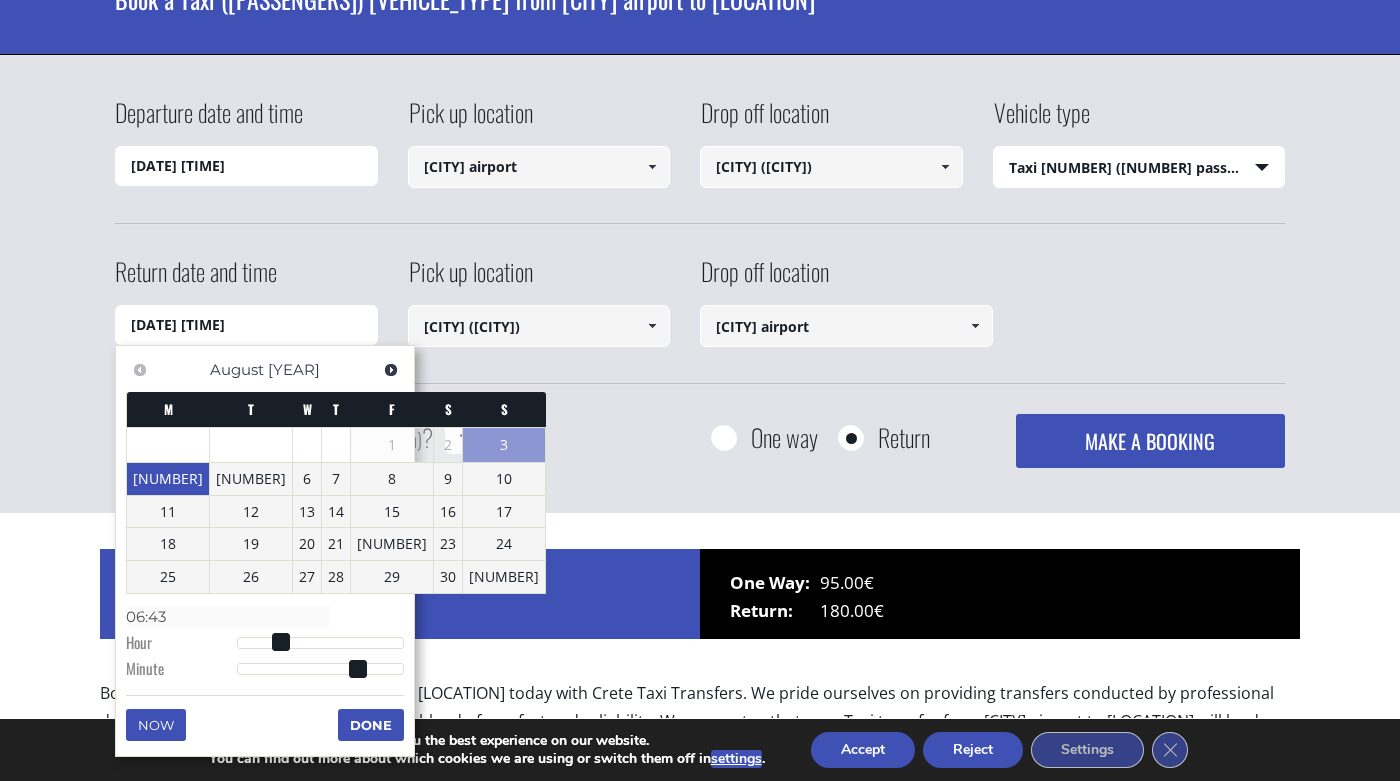 type on "[DATE] [TIME]" 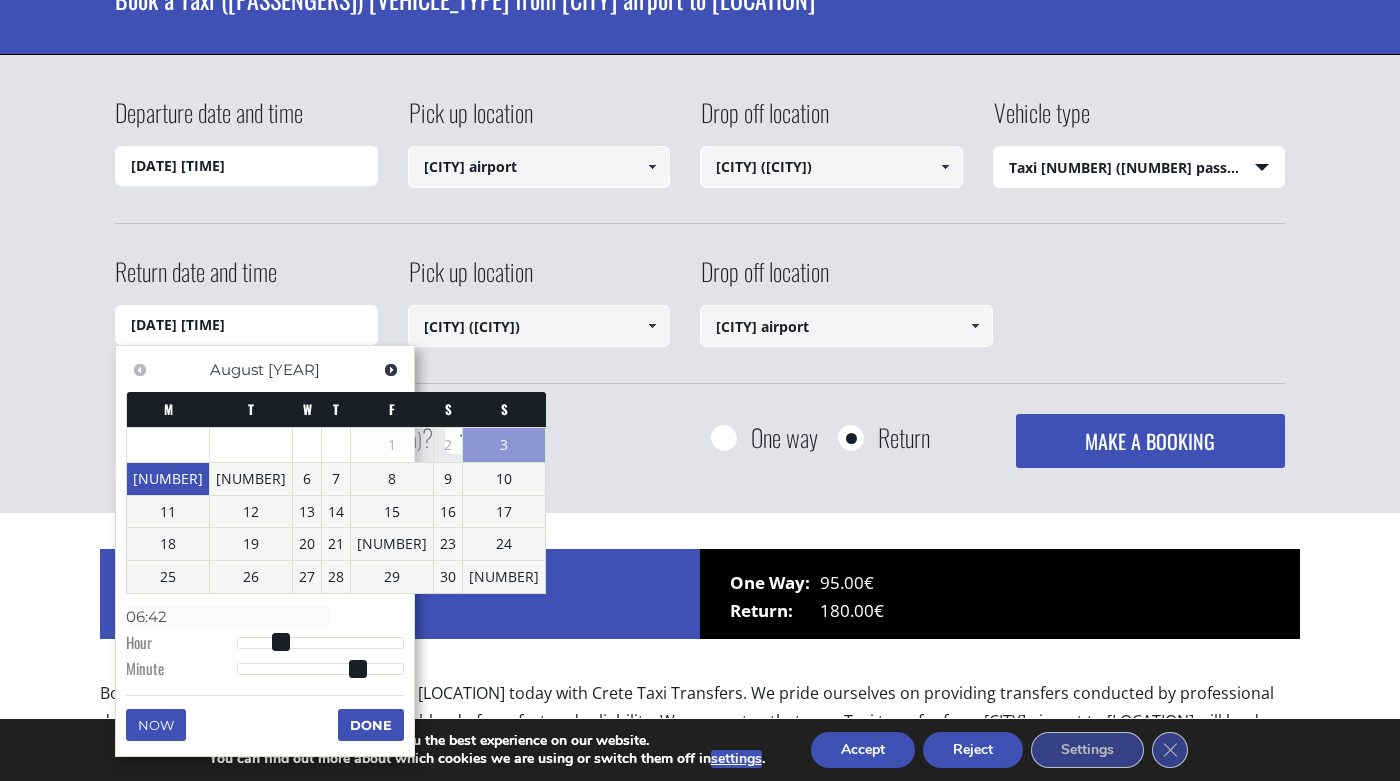 type on "[DATE] [TIME]" 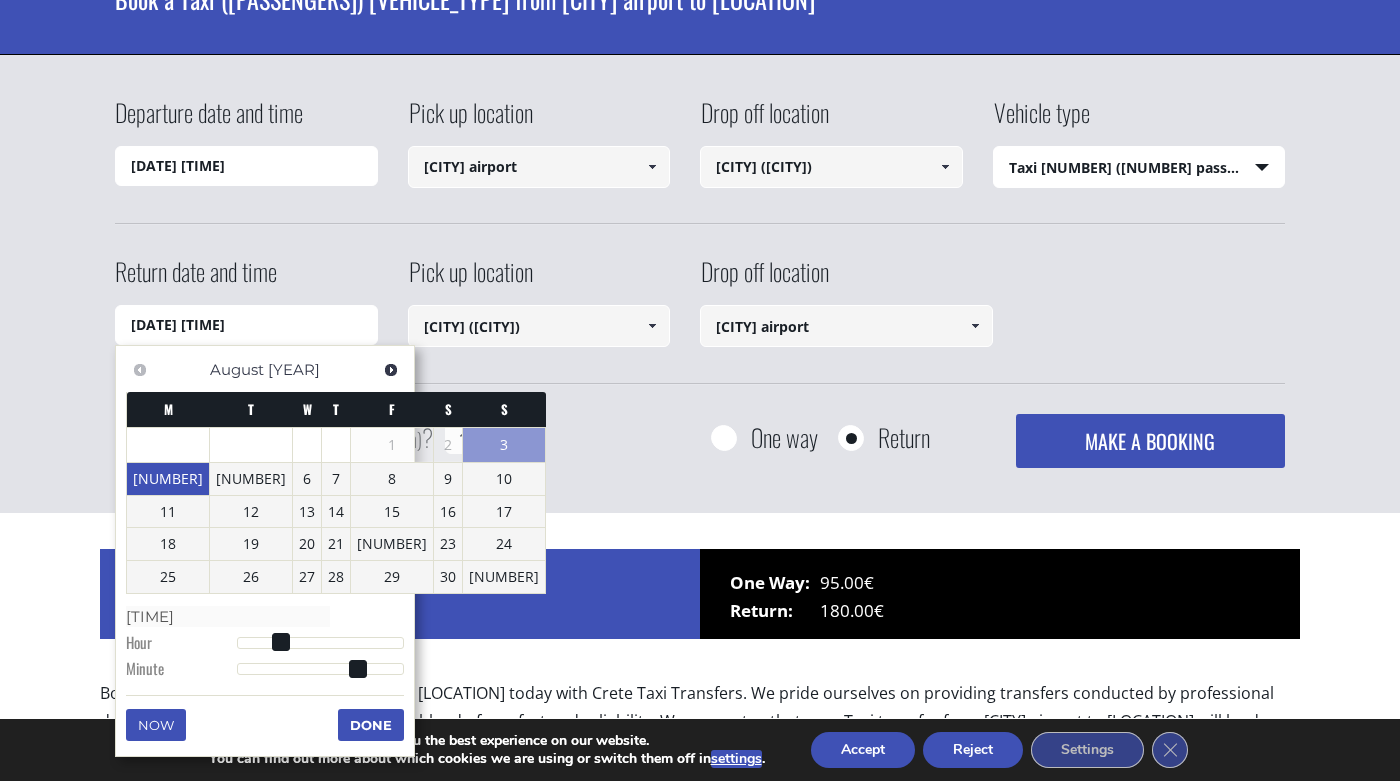 type on "04/08/2025 06:35" 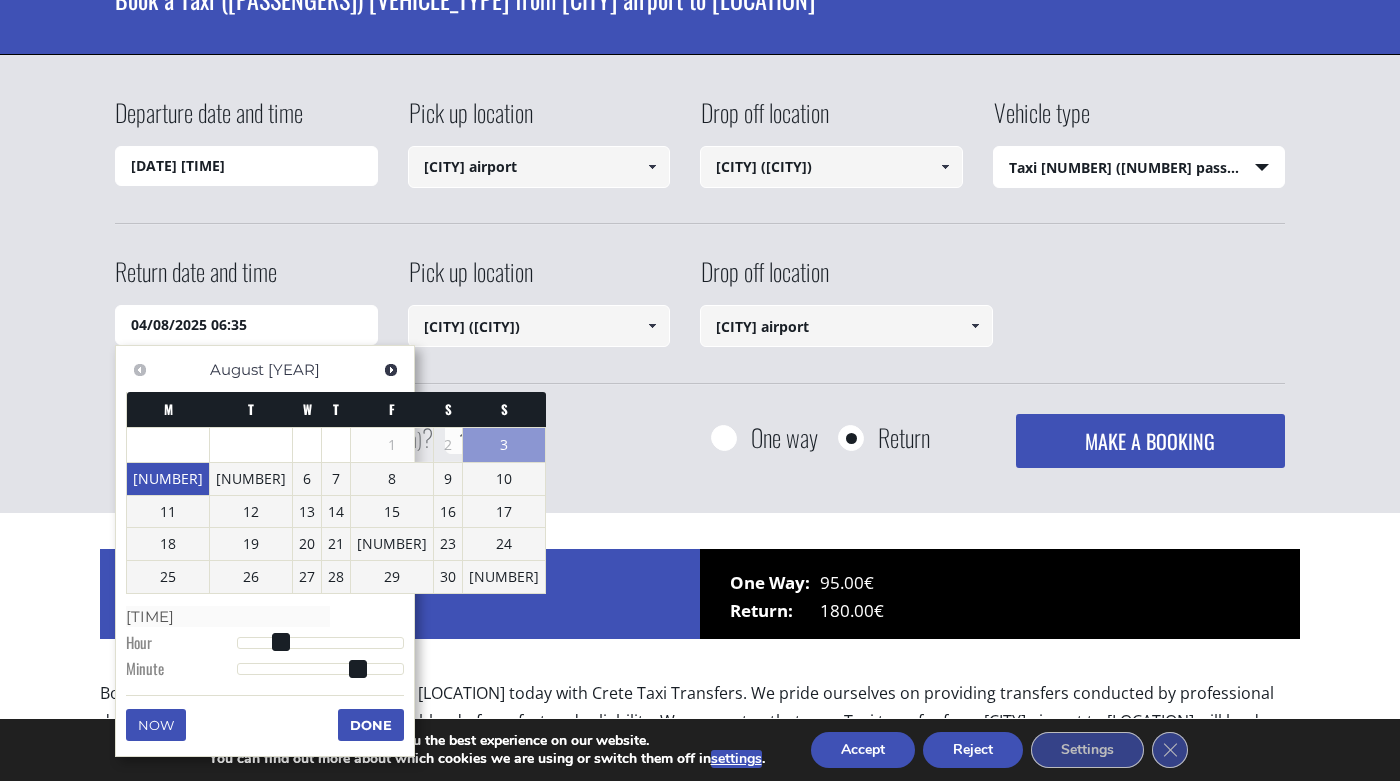 type on "[DATE] [TIME]" 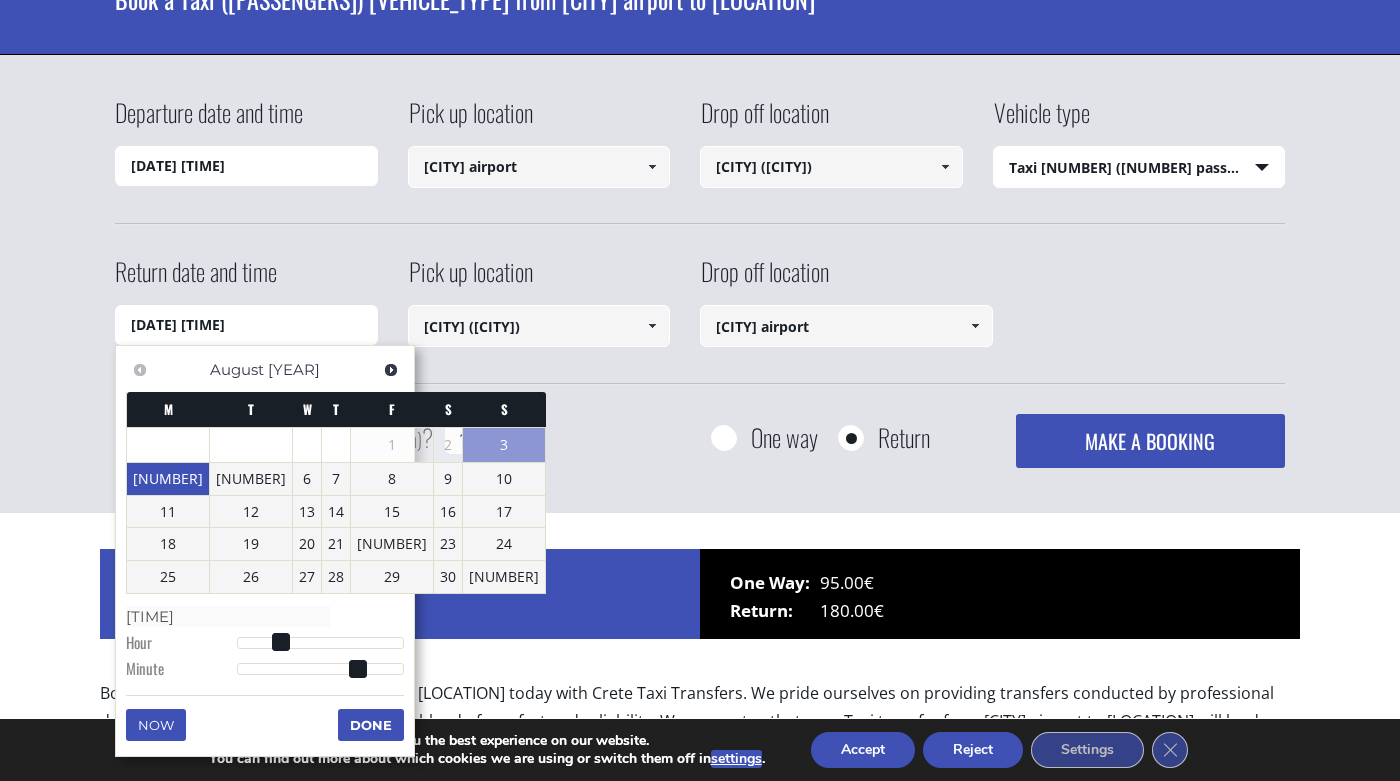 type on "[DATE] [TIME]" 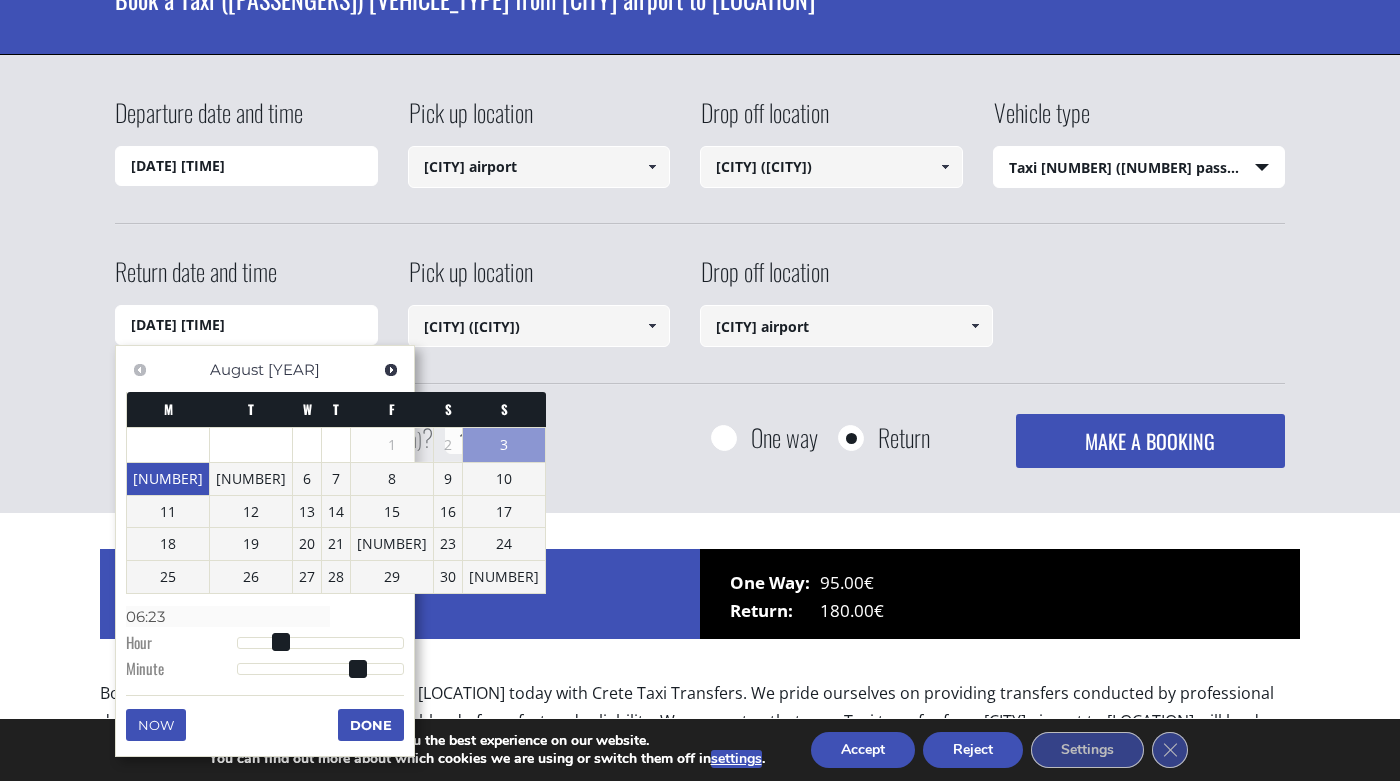 type on "[DATE] [TIME]" 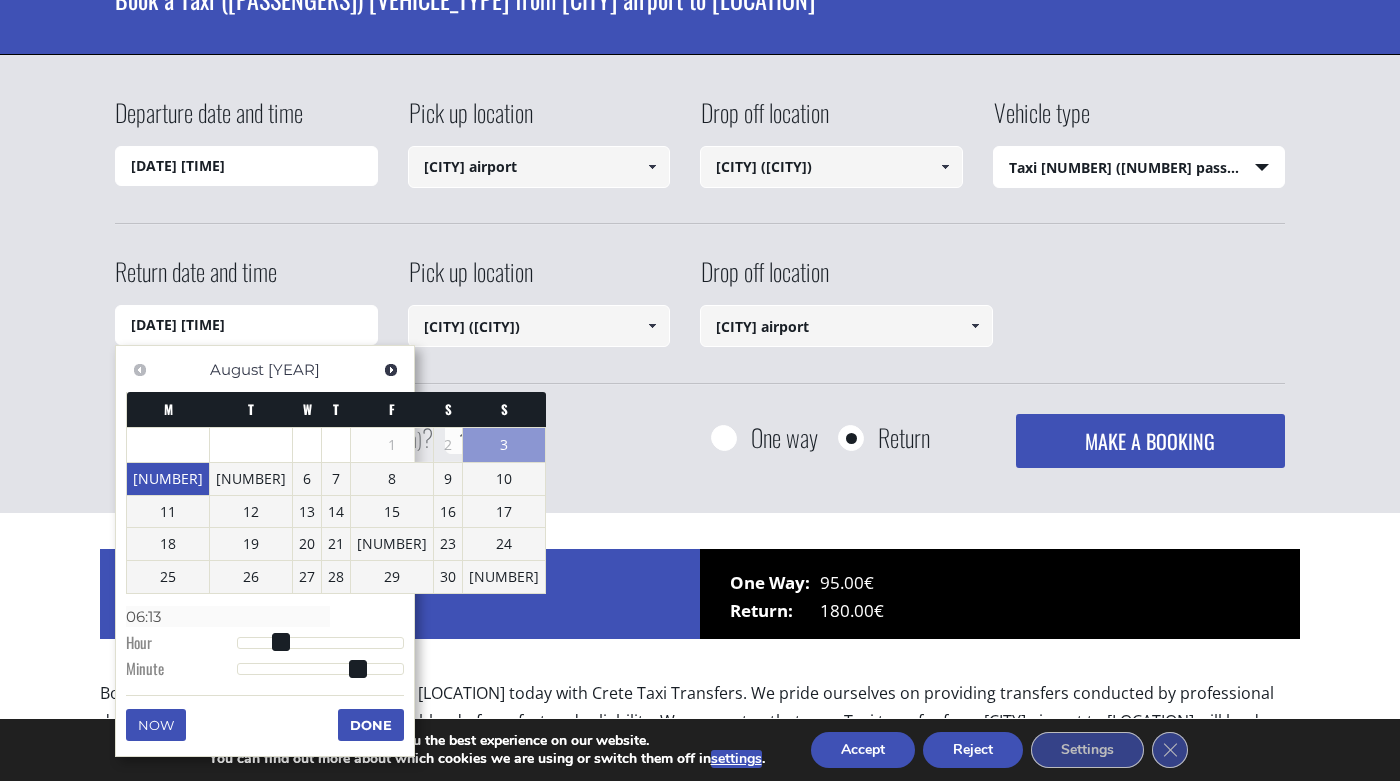 type on "[DATE] [TIME]" 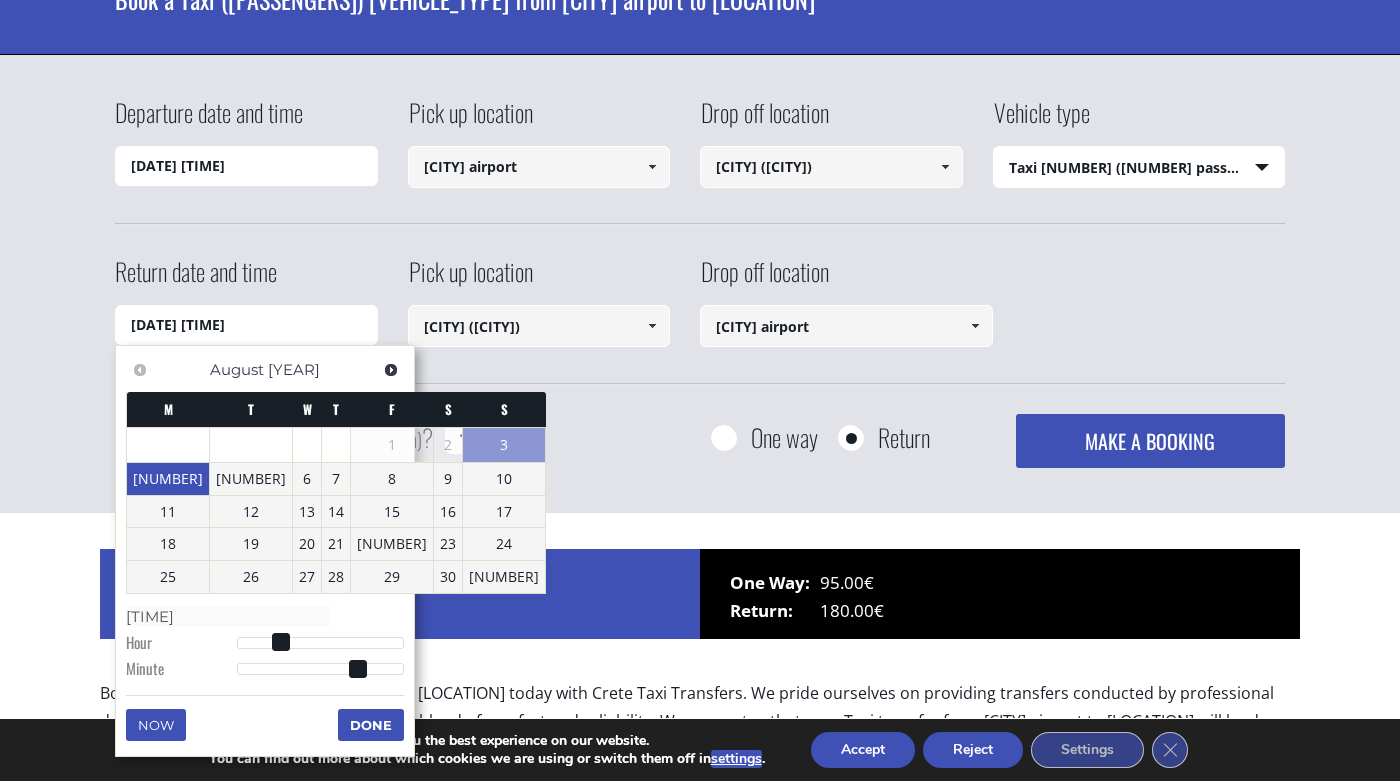 type on "[DATE] [TIME]" 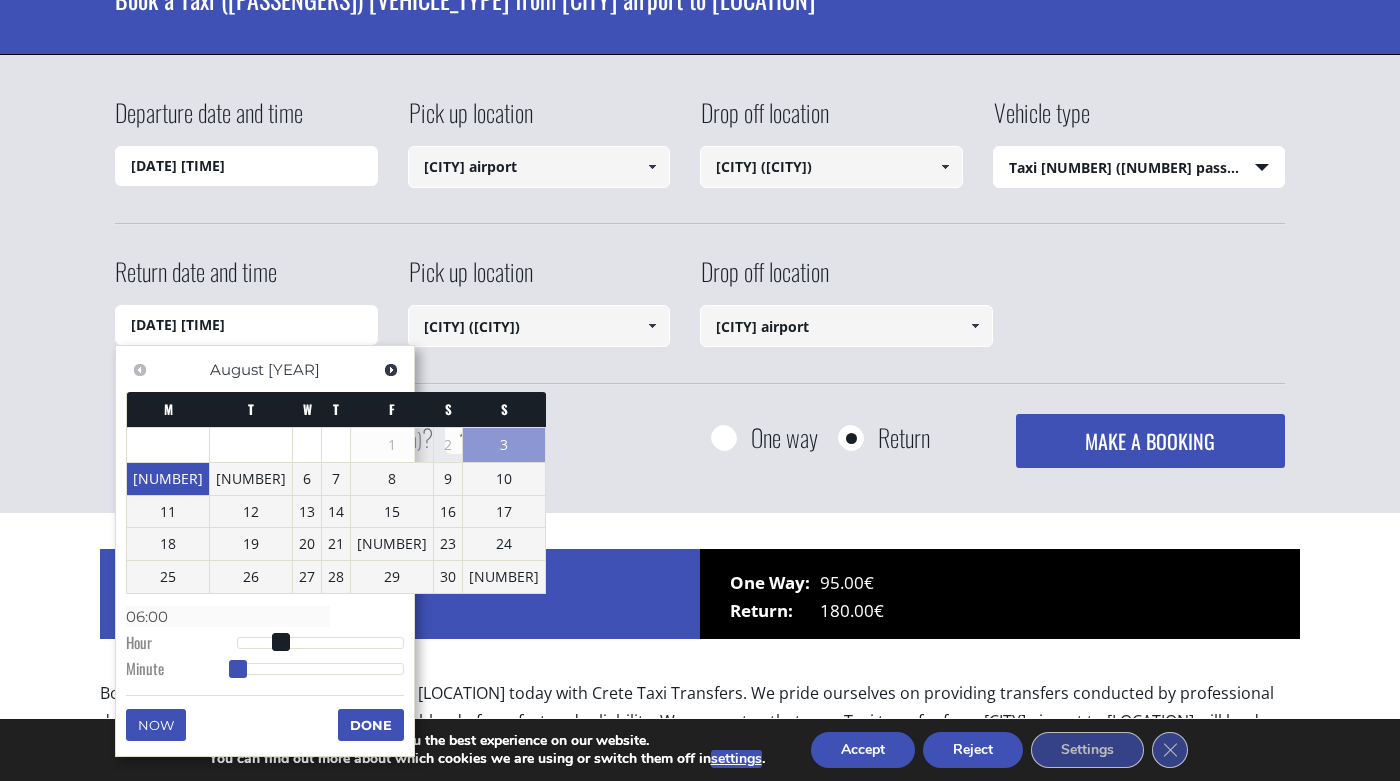 drag, startPoint x: 357, startPoint y: 672, endPoint x: 169, endPoint y: 672, distance: 188 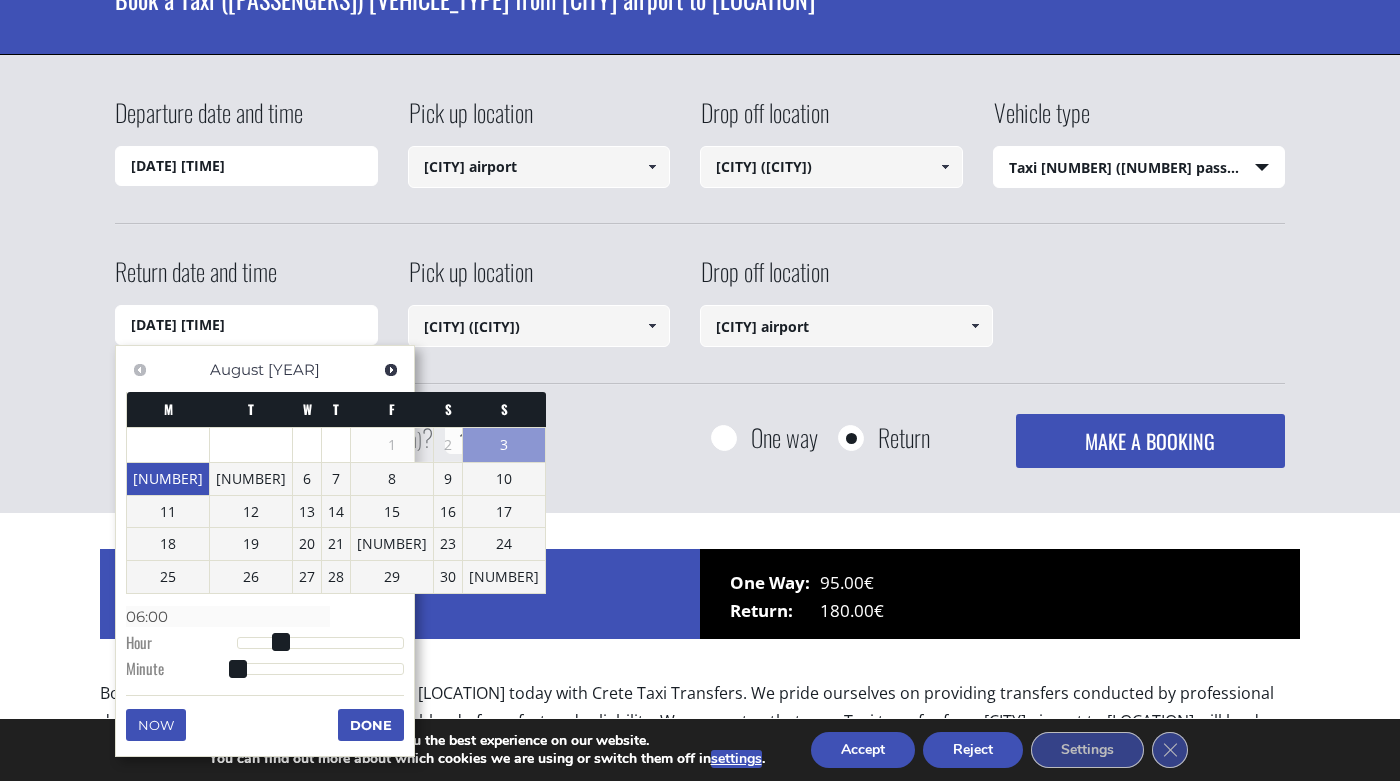 click on "Done" at bounding box center (371, 725) 